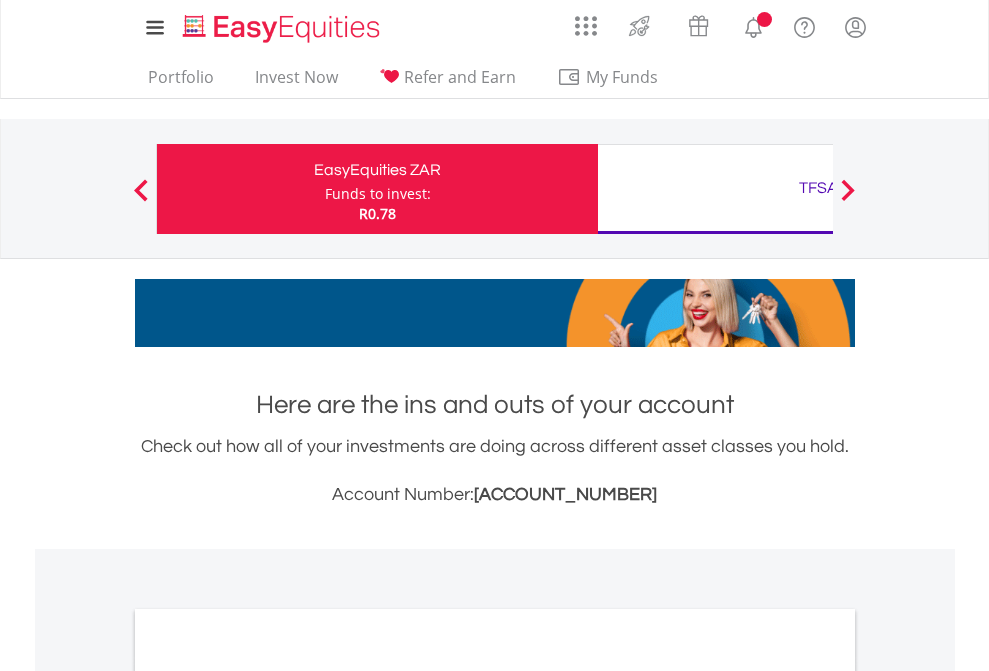 scroll, scrollTop: 0, scrollLeft: 0, axis: both 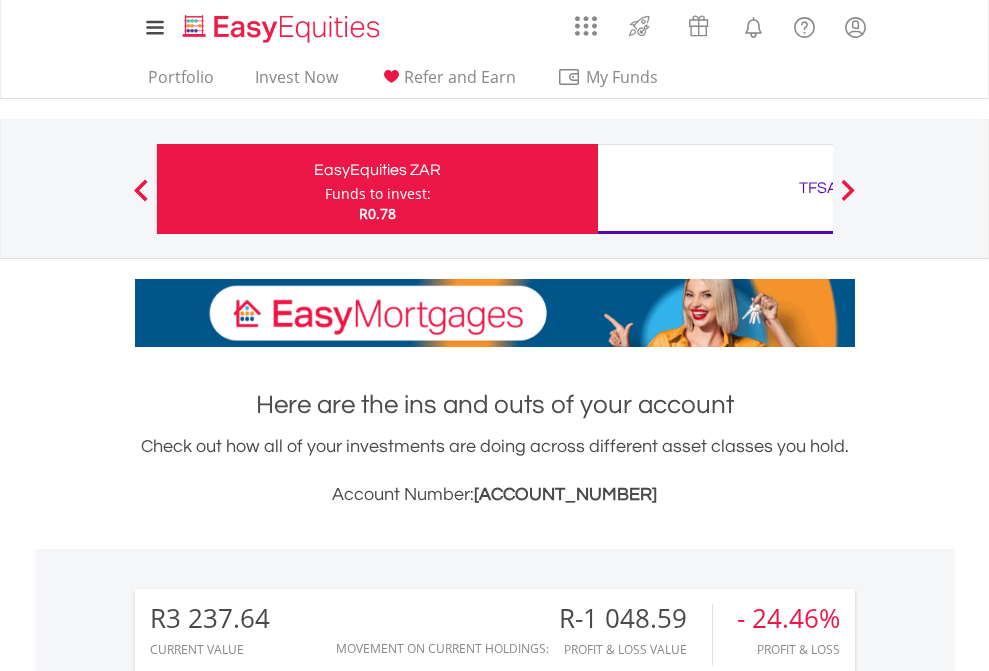 click on "Funds to invest:" at bounding box center [378, 194] 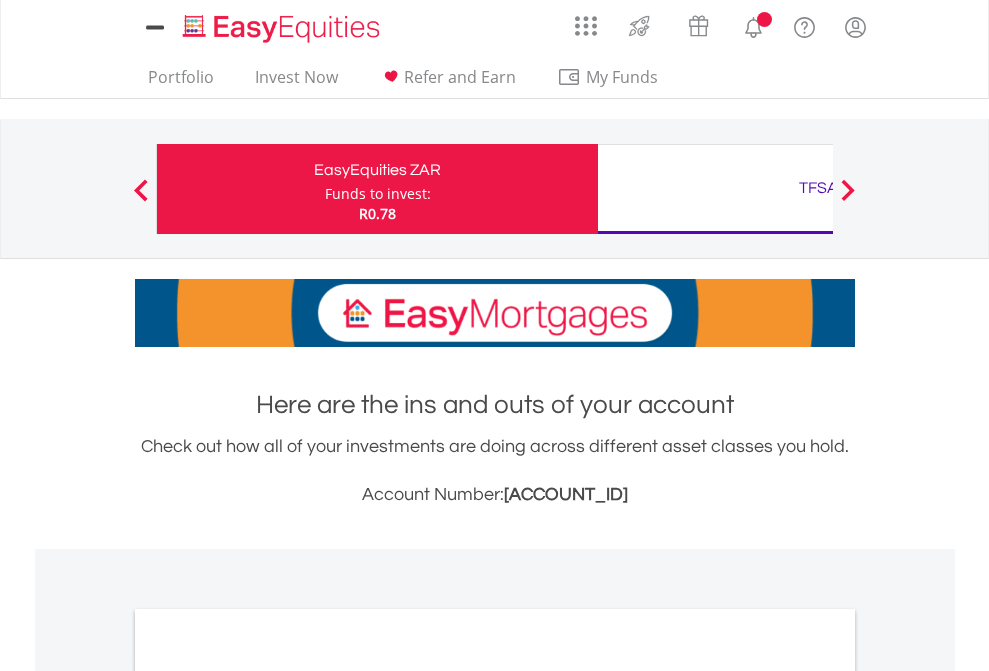 scroll, scrollTop: 0, scrollLeft: 0, axis: both 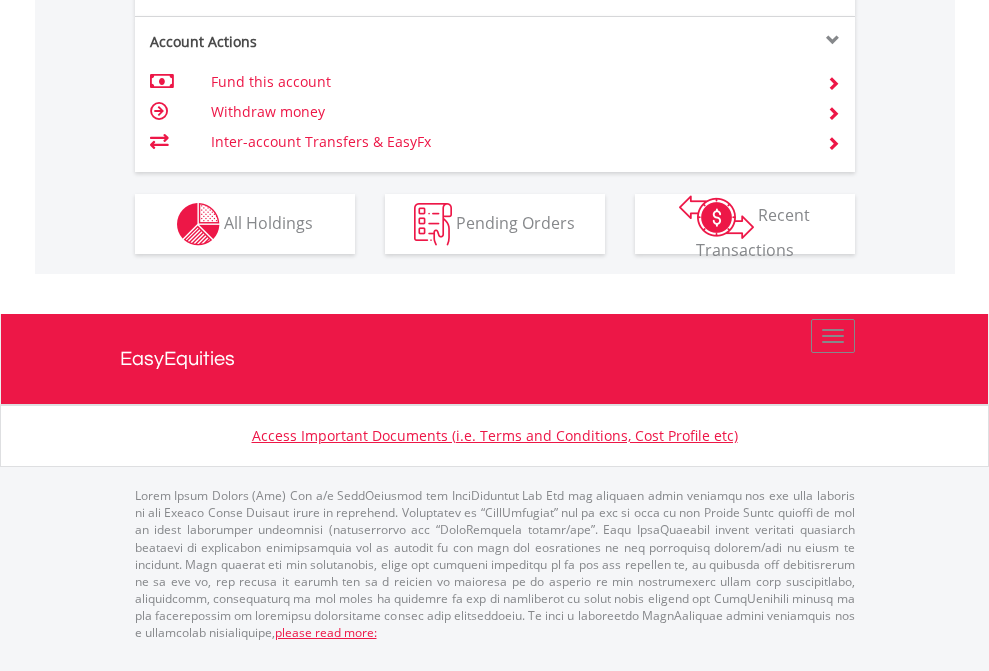 click on "Investment types" at bounding box center [706, -337] 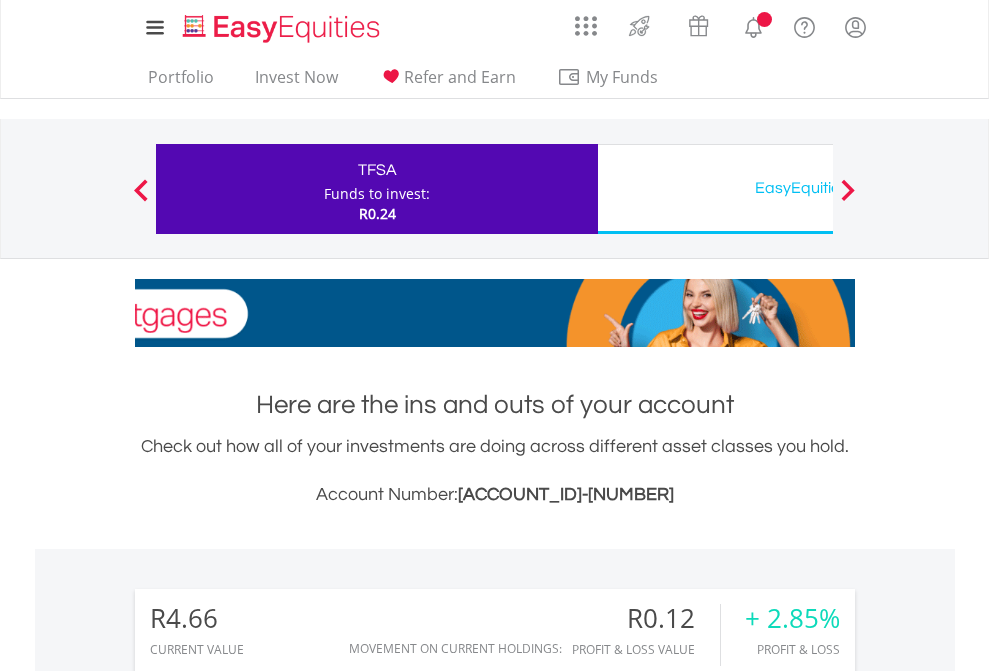 scroll, scrollTop: 0, scrollLeft: 0, axis: both 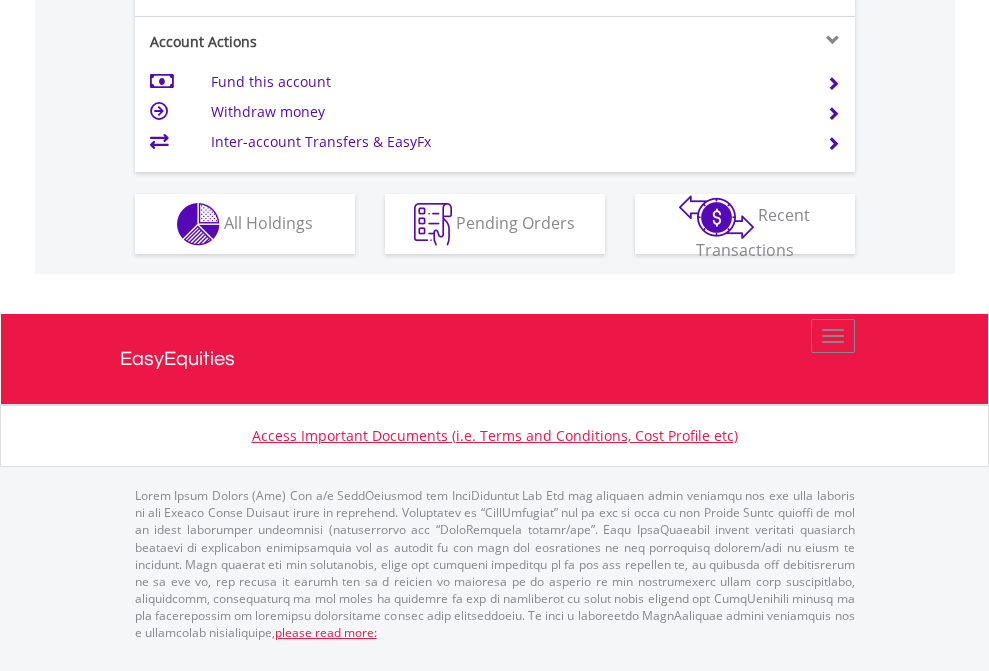 click on "Investment types" at bounding box center [706, -337] 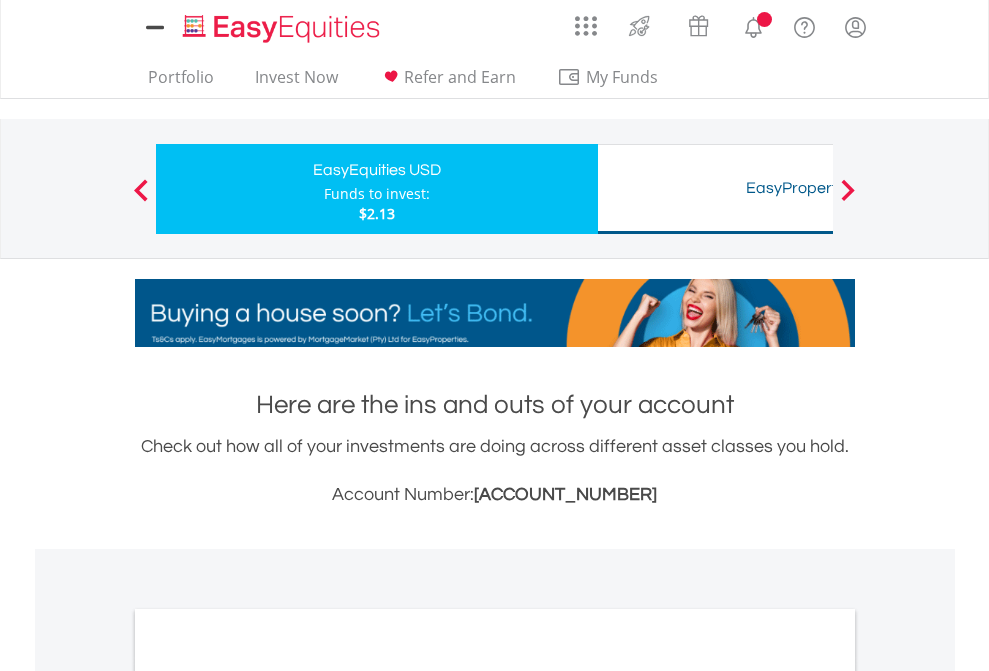 scroll, scrollTop: 0, scrollLeft: 0, axis: both 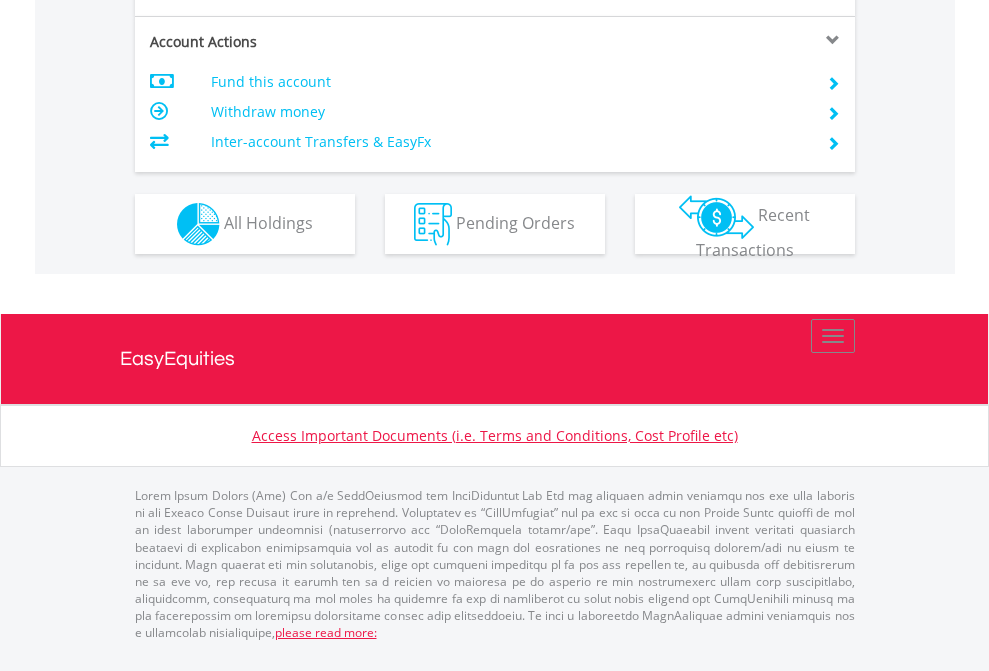 click on "Investment types" at bounding box center (706, -337) 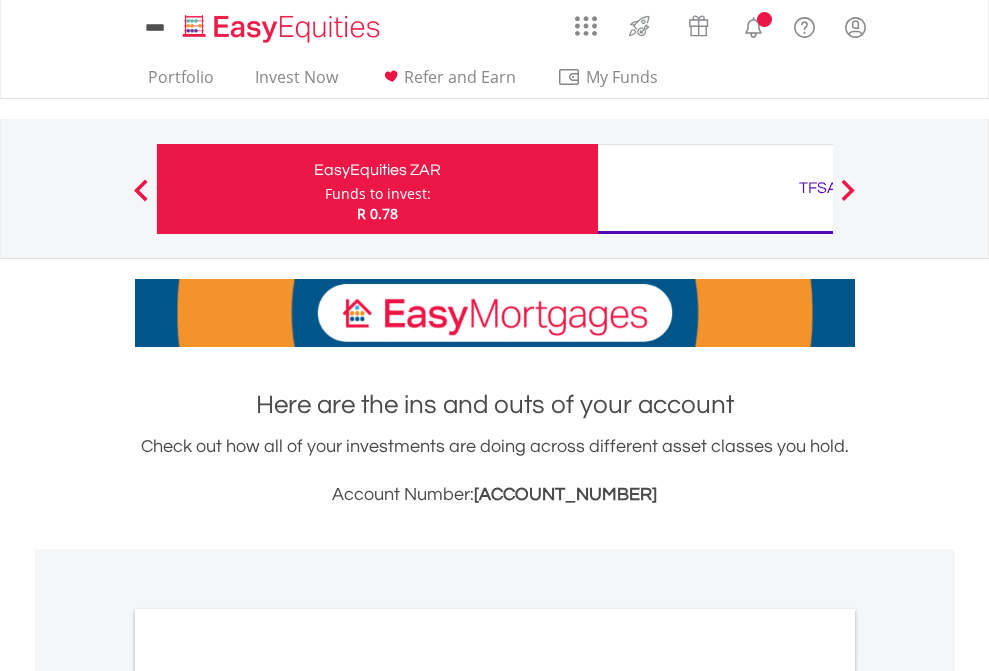 scroll, scrollTop: 0, scrollLeft: 0, axis: both 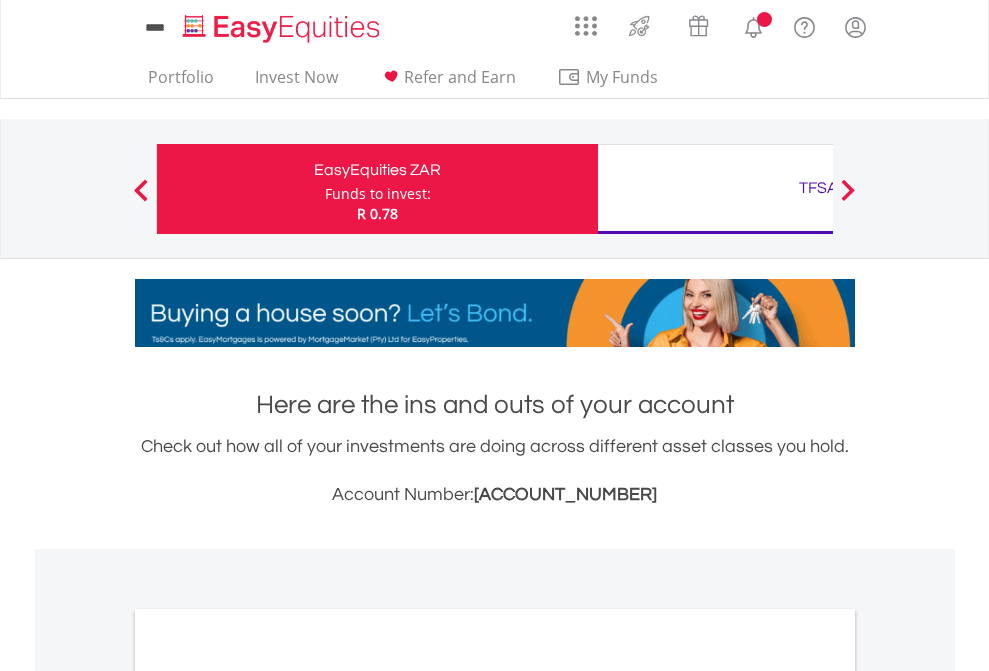 click on "All Holdings" at bounding box center (268, 1096) 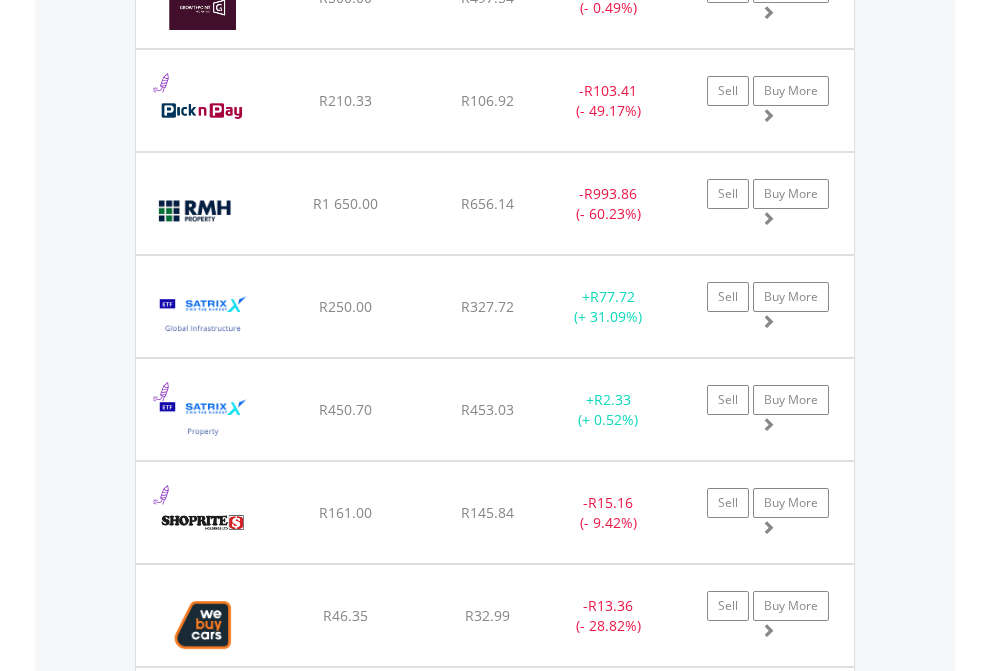 scroll, scrollTop: 2345, scrollLeft: 0, axis: vertical 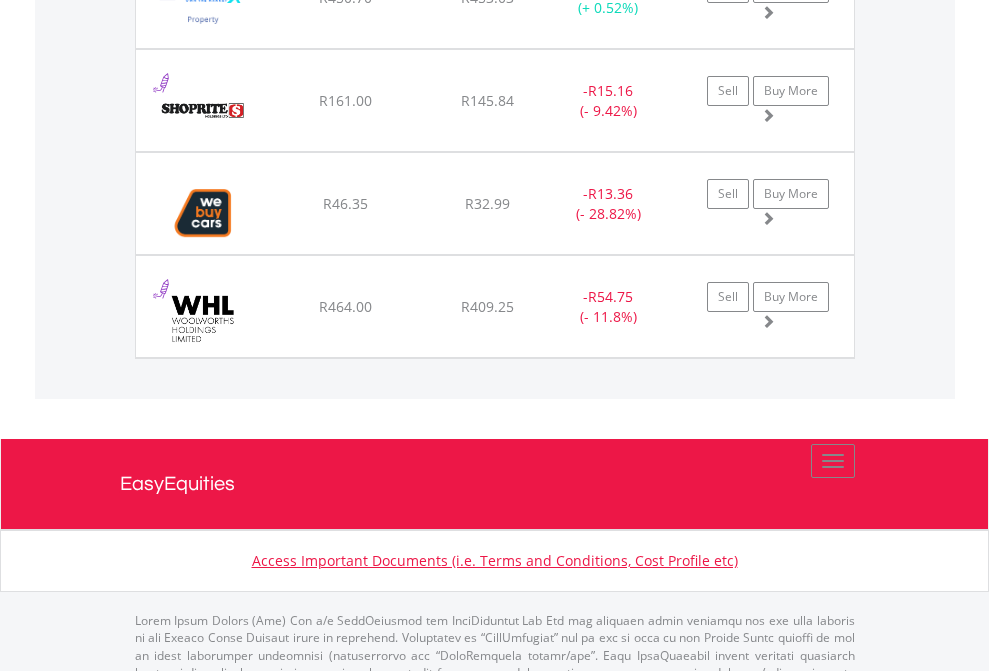 click on "TFSA" at bounding box center [818, -2157] 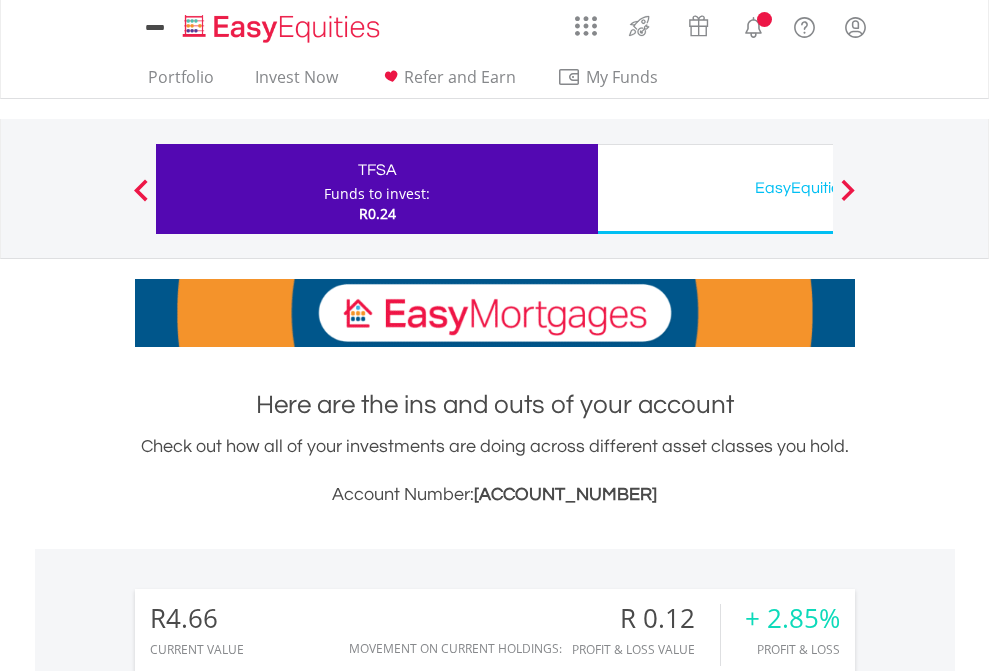 scroll, scrollTop: 0, scrollLeft: 0, axis: both 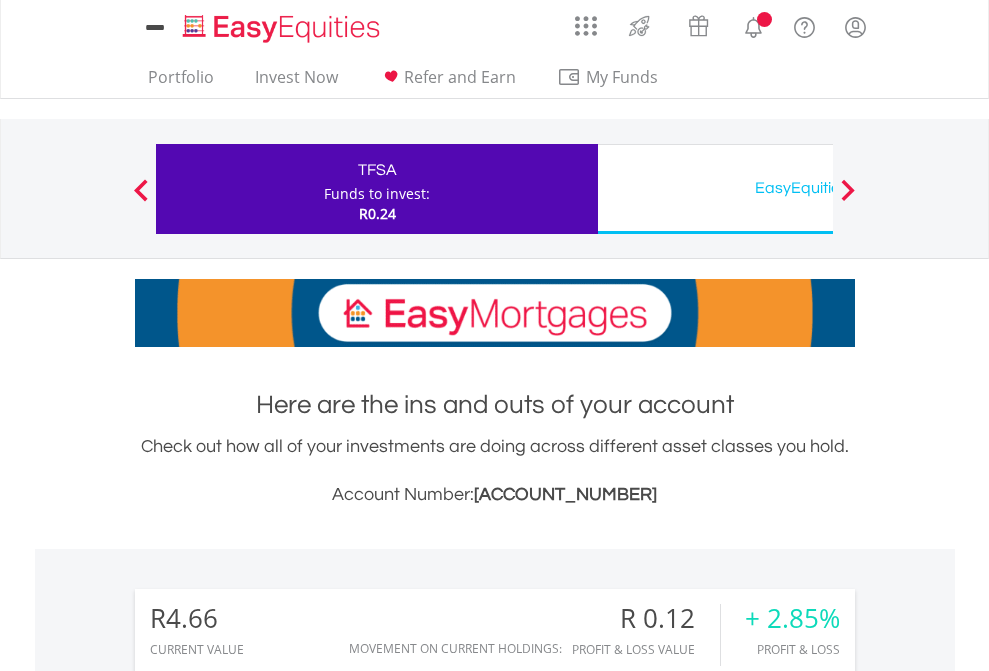 click on "All Holdings" at bounding box center (268, 1466) 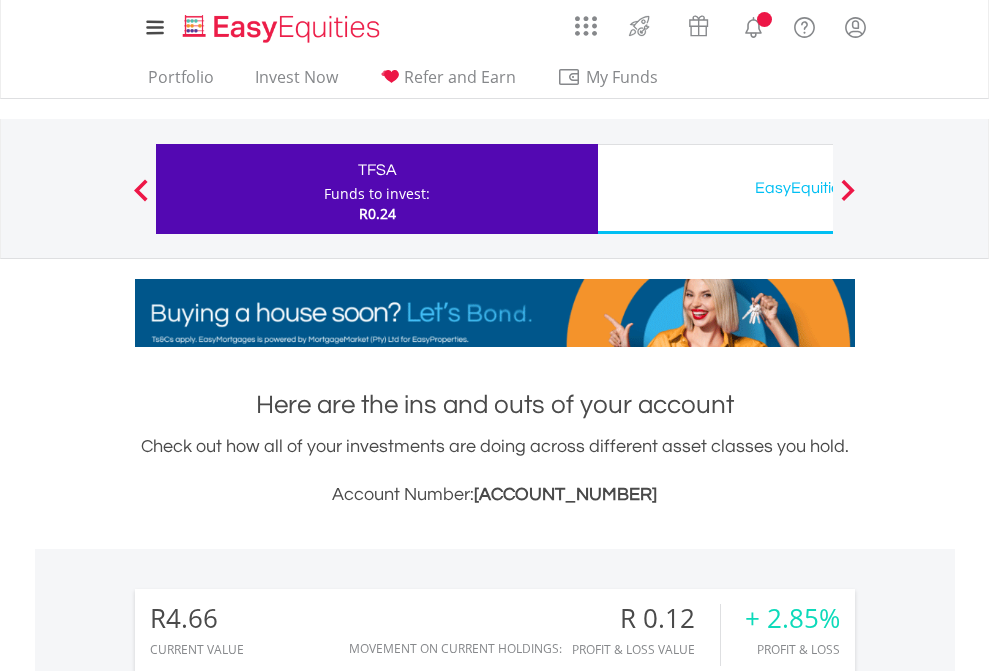 scroll, scrollTop: 1493, scrollLeft: 0, axis: vertical 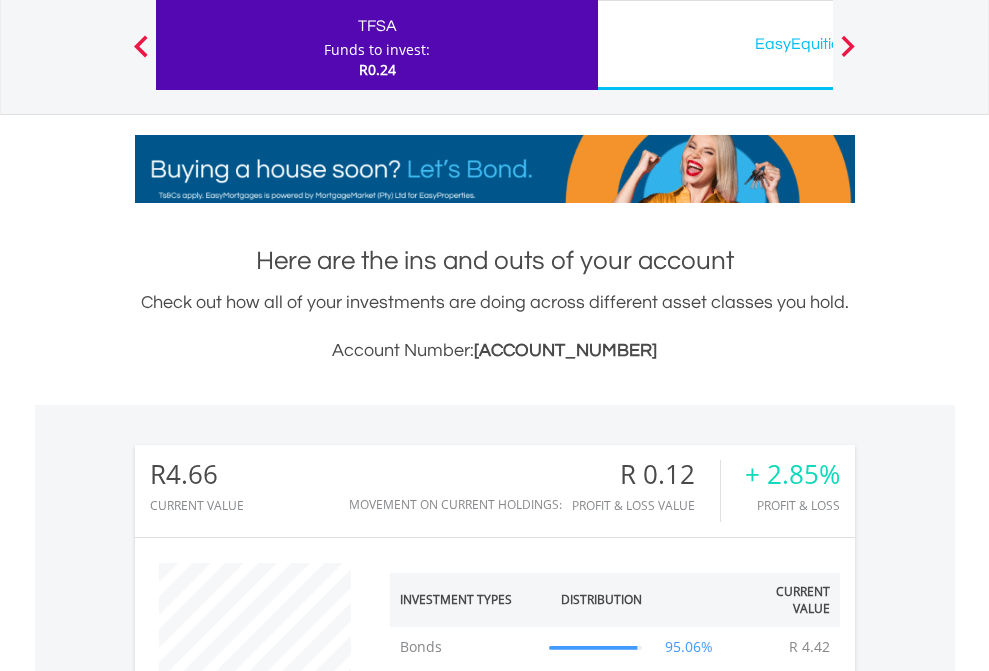 click on "EasyEquities USD" at bounding box center [818, 44] 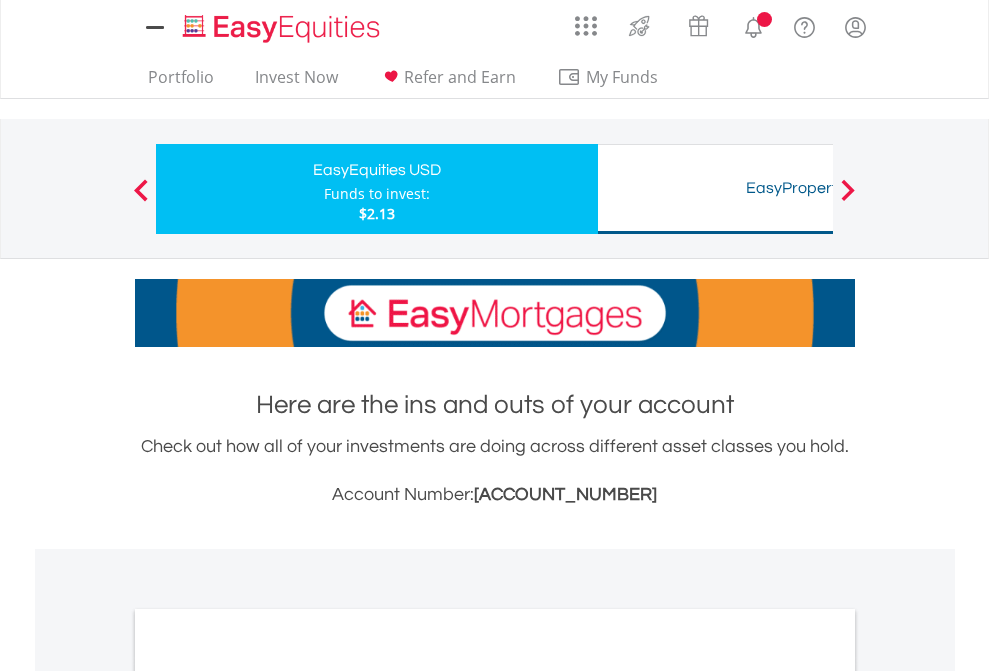 scroll, scrollTop: 0, scrollLeft: 0, axis: both 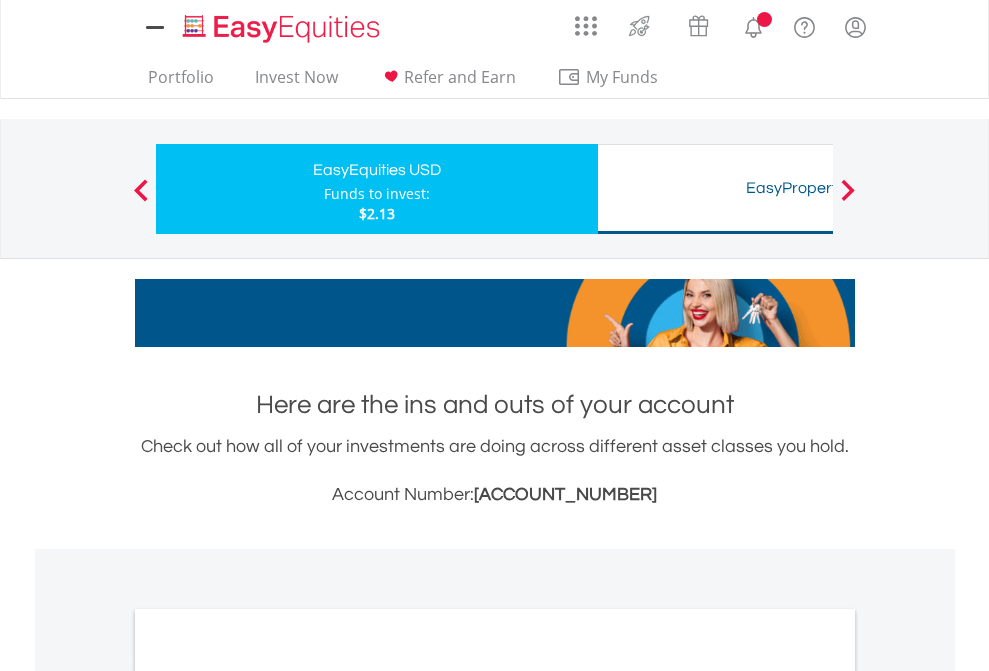 click on "All Holdings" at bounding box center (268, 1096) 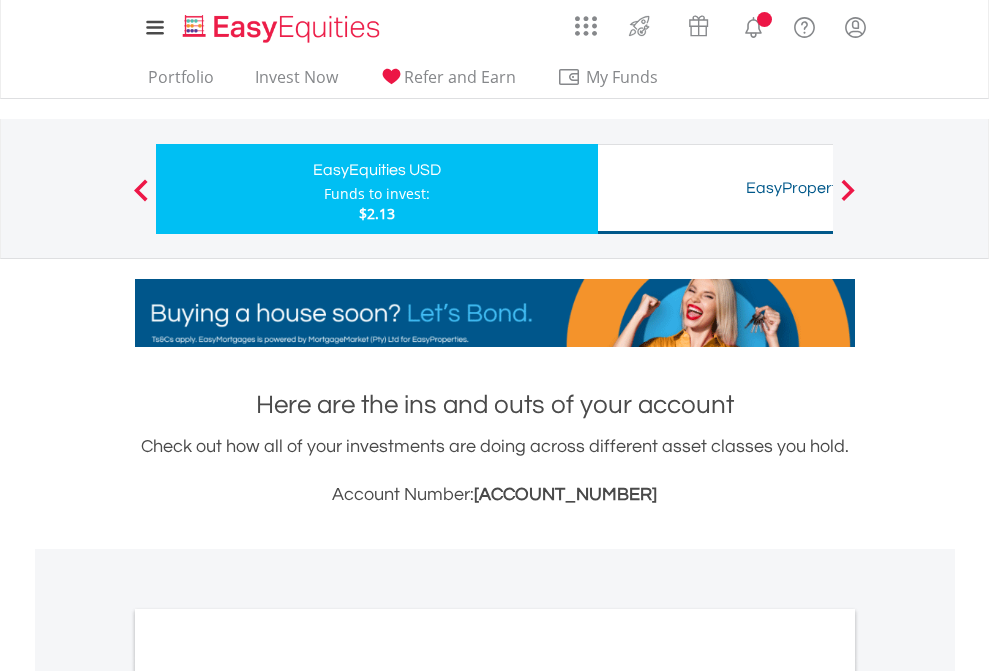 scroll, scrollTop: 1202, scrollLeft: 0, axis: vertical 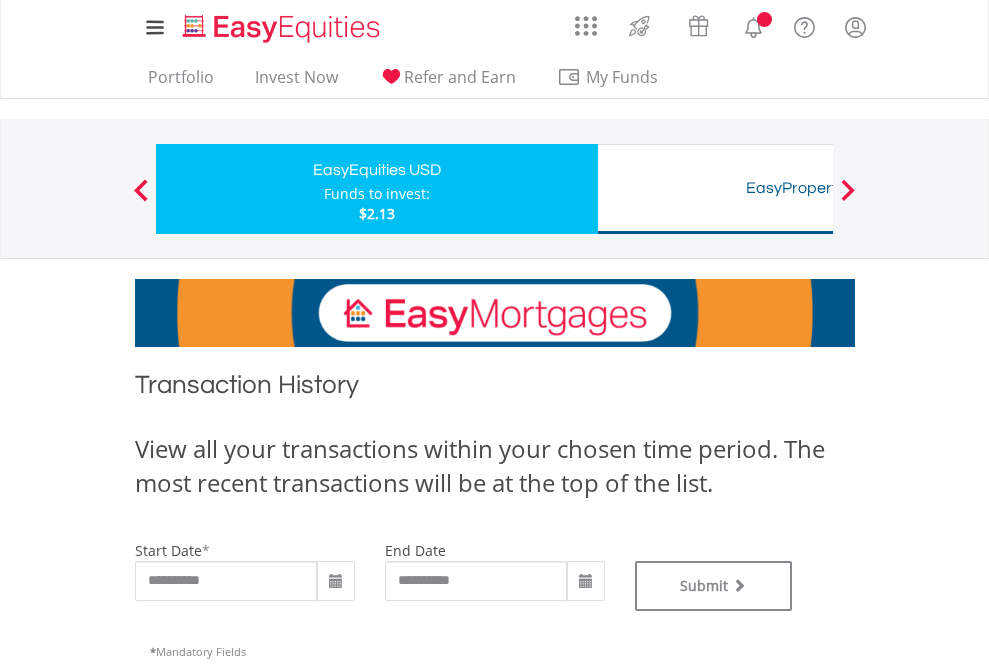 type on "**********" 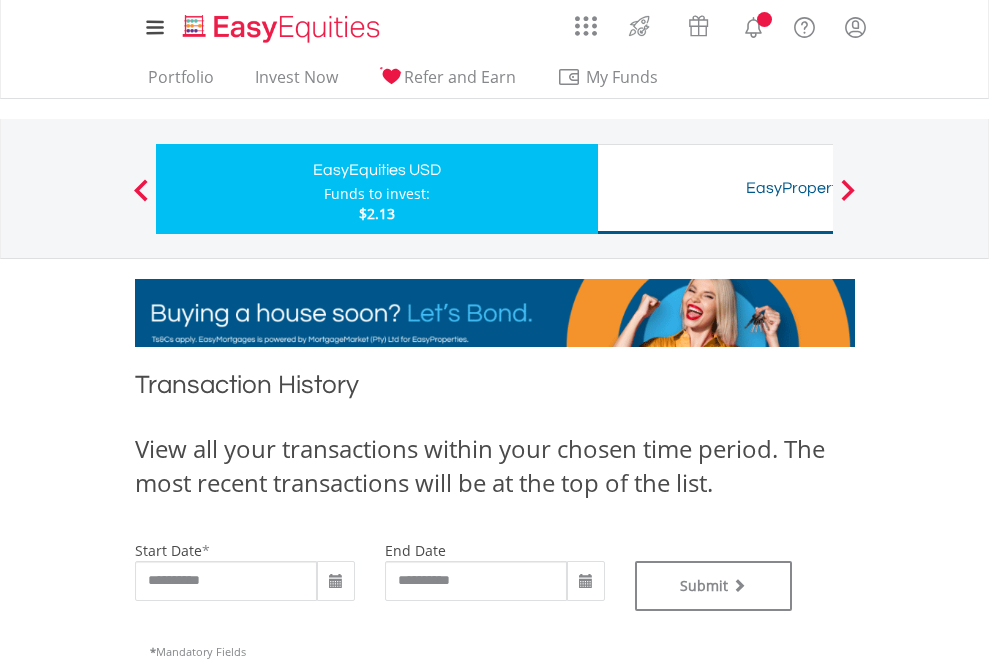 type on "**********" 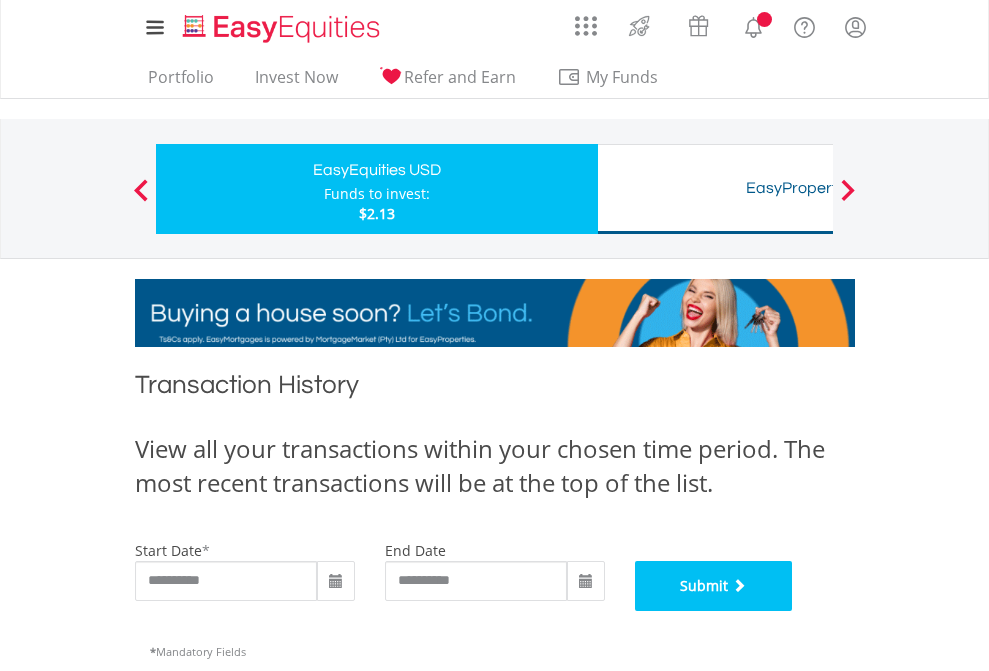 click on "Submit" at bounding box center [714, 586] 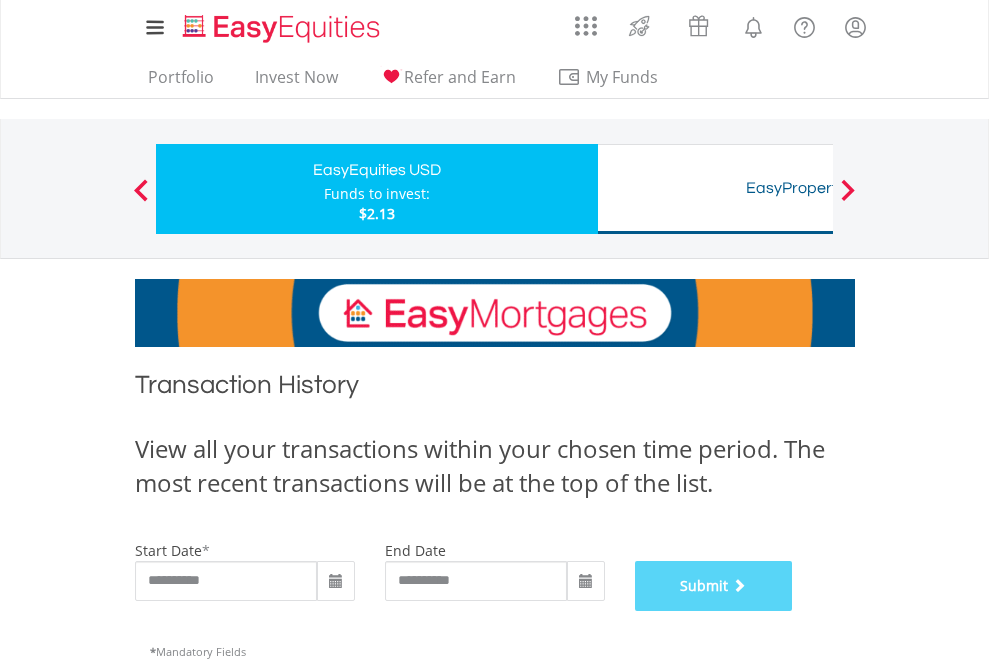 scroll, scrollTop: 811, scrollLeft: 0, axis: vertical 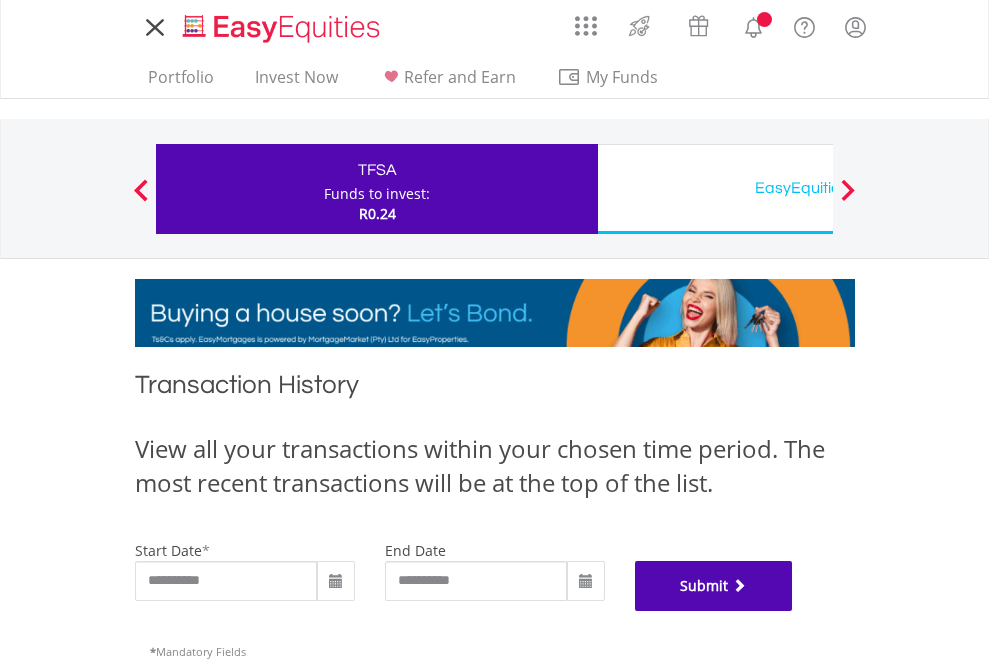 click on "Submit" at bounding box center (714, 586) 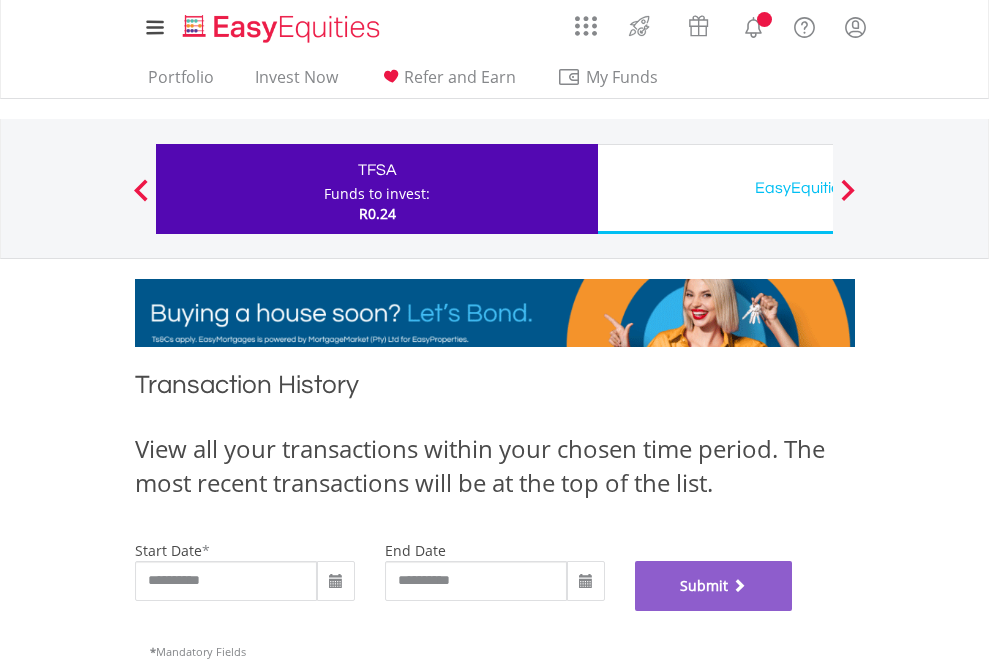 scroll, scrollTop: 811, scrollLeft: 0, axis: vertical 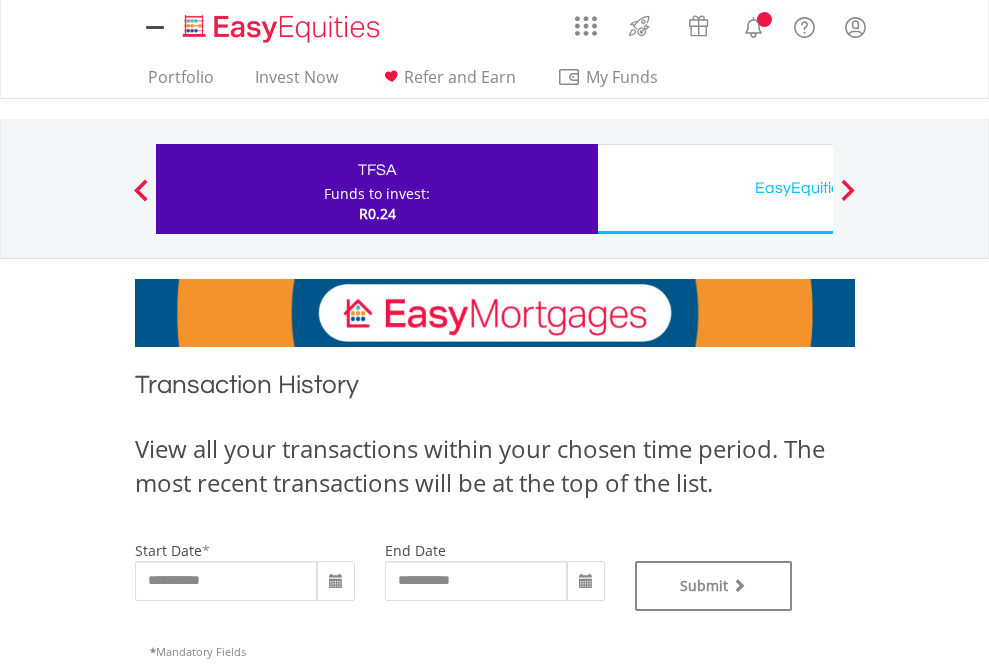 click on "EasyEquities USD" at bounding box center [818, 188] 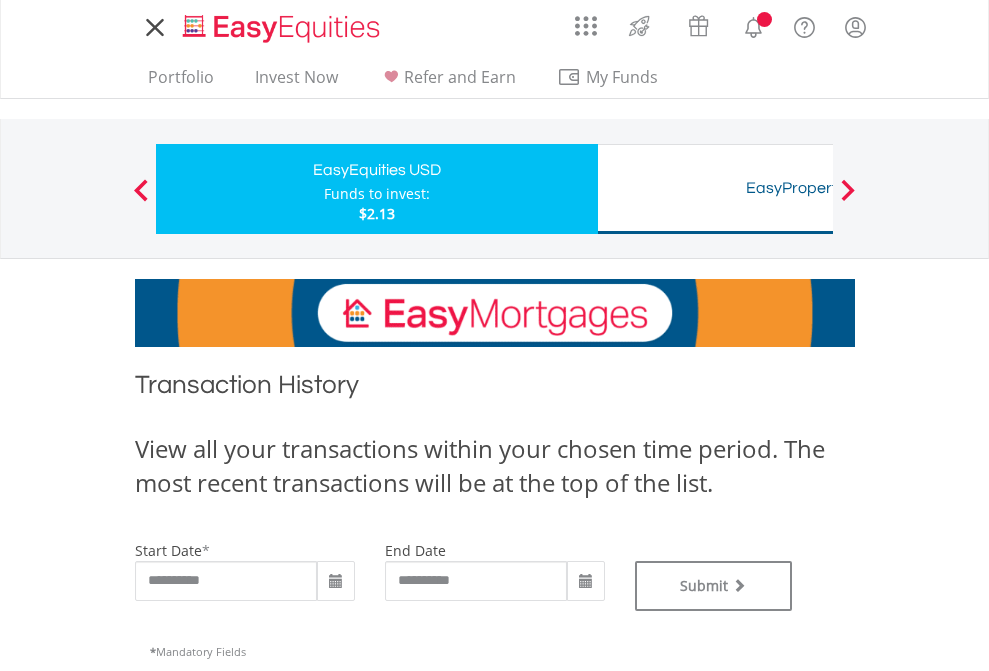 scroll, scrollTop: 0, scrollLeft: 0, axis: both 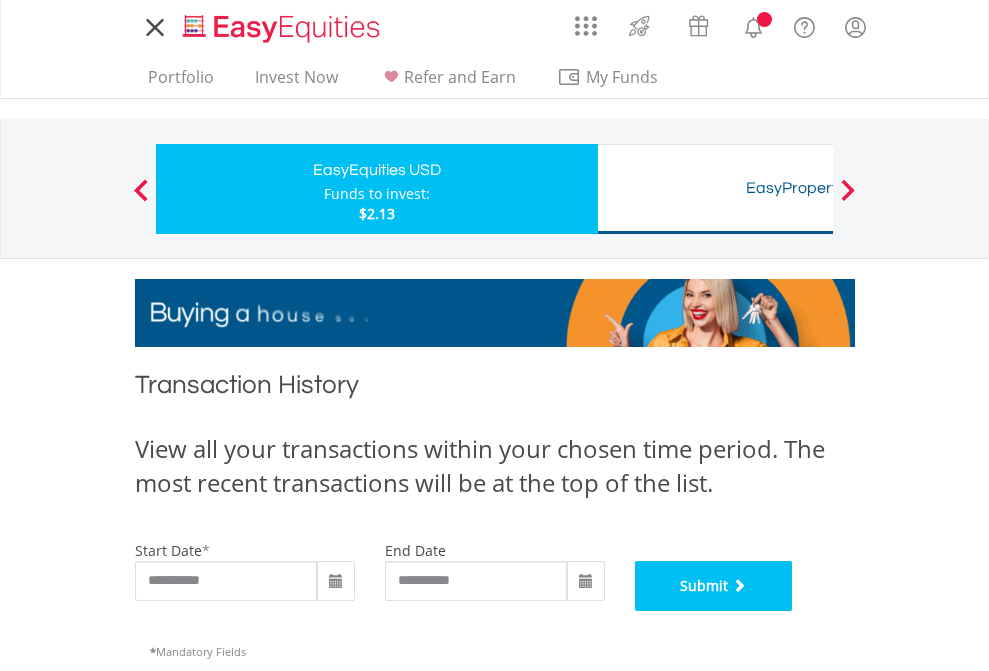 click on "Submit" at bounding box center (714, 586) 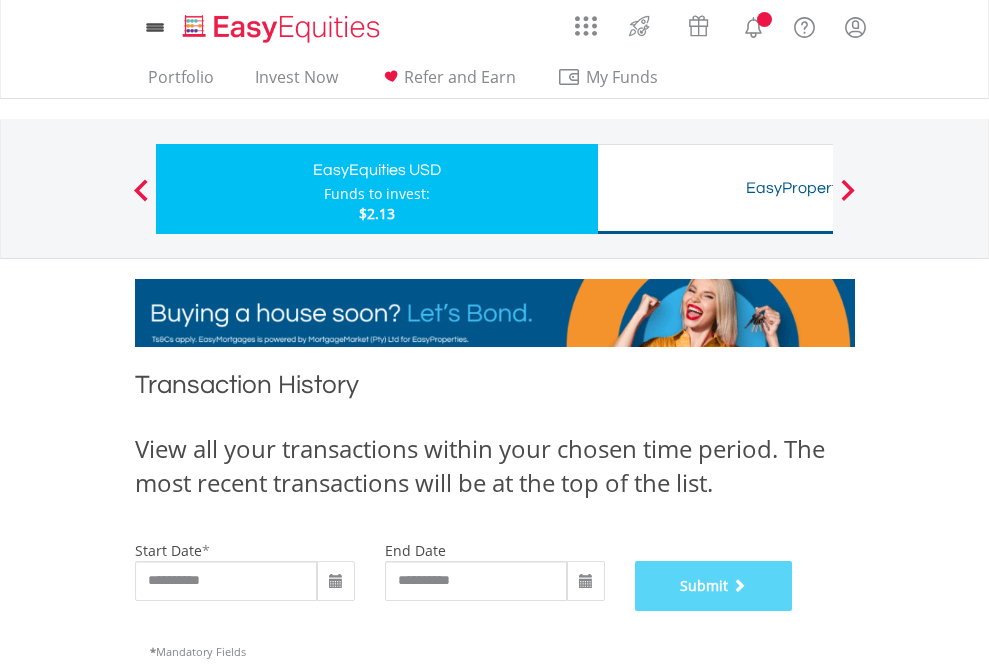 scroll, scrollTop: 811, scrollLeft: 0, axis: vertical 